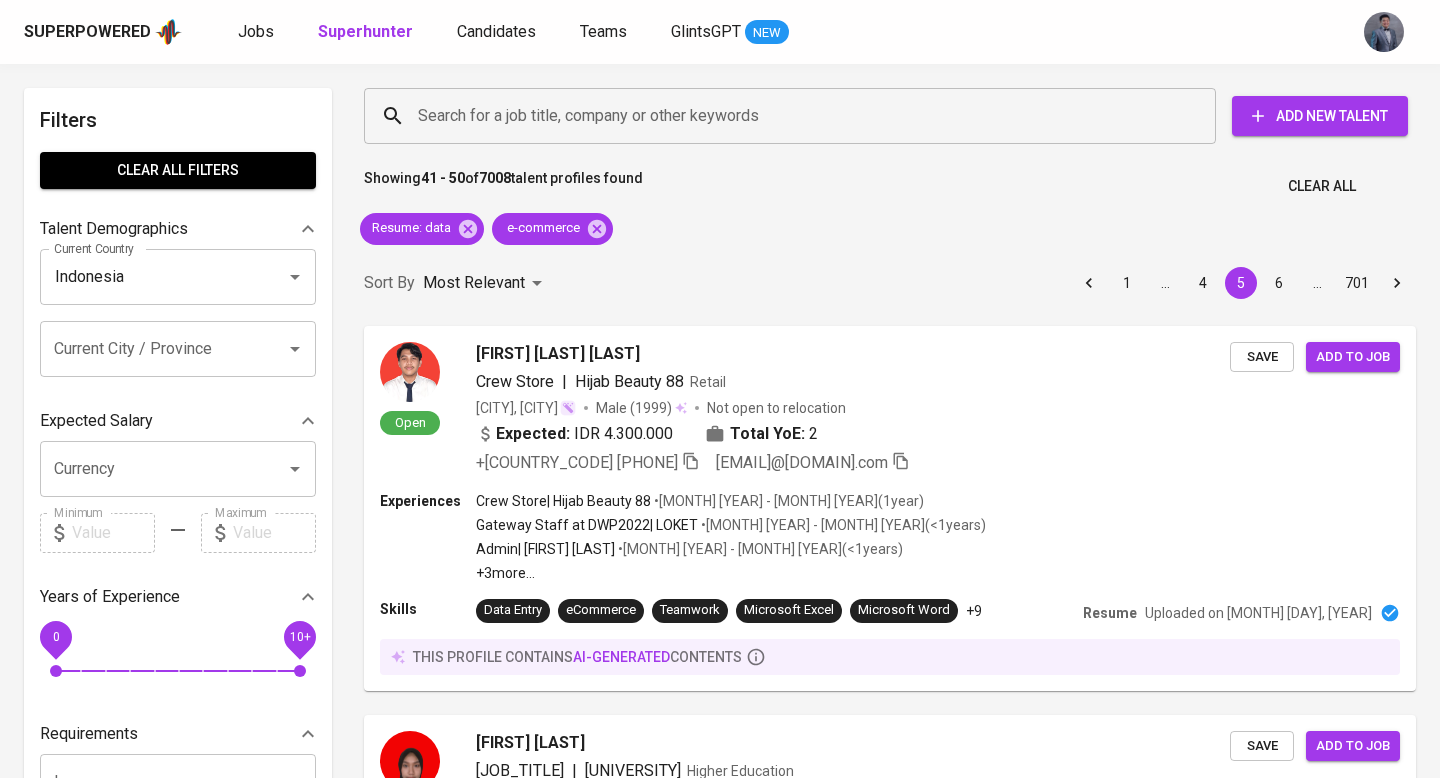scroll, scrollTop: 0, scrollLeft: 0, axis: both 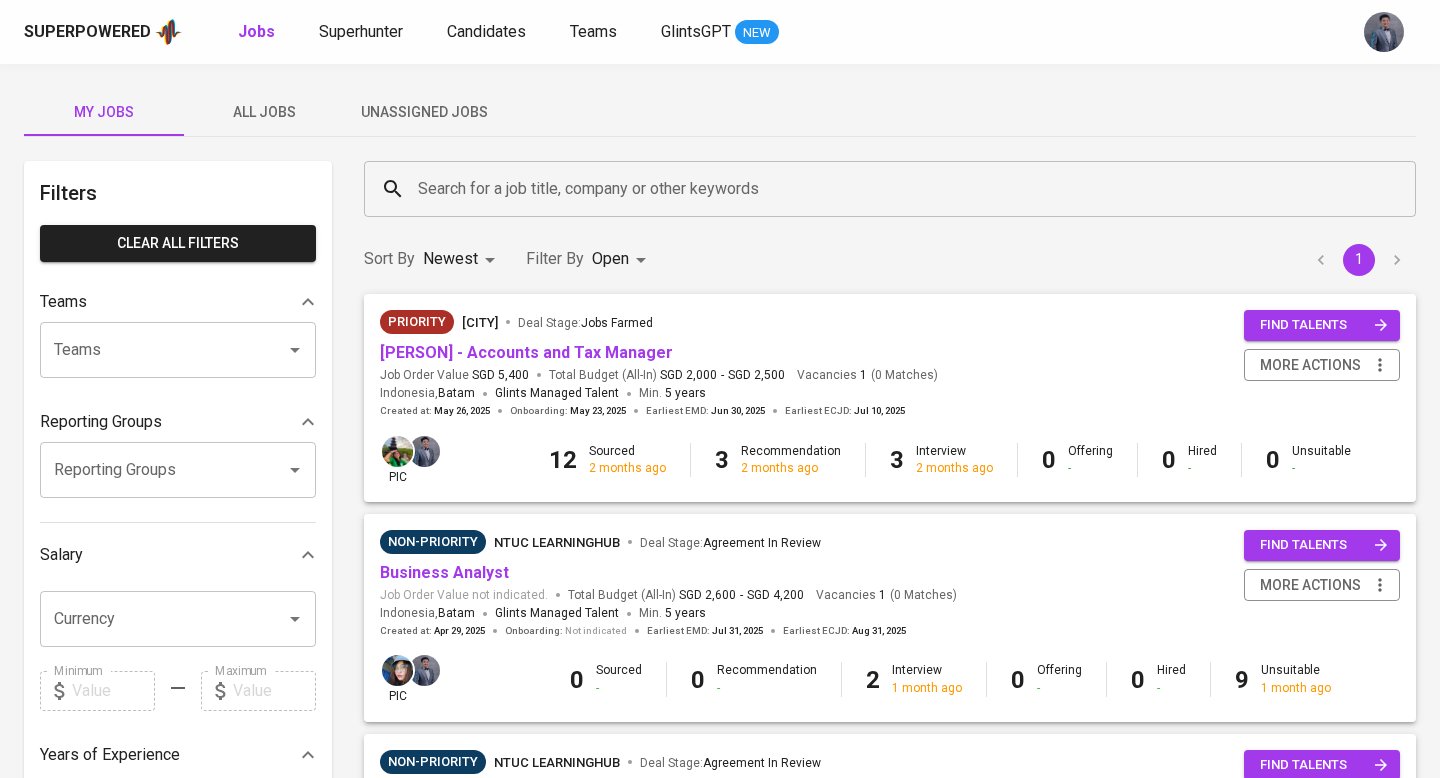 click on "Unassigned Jobs" at bounding box center (424, 112) 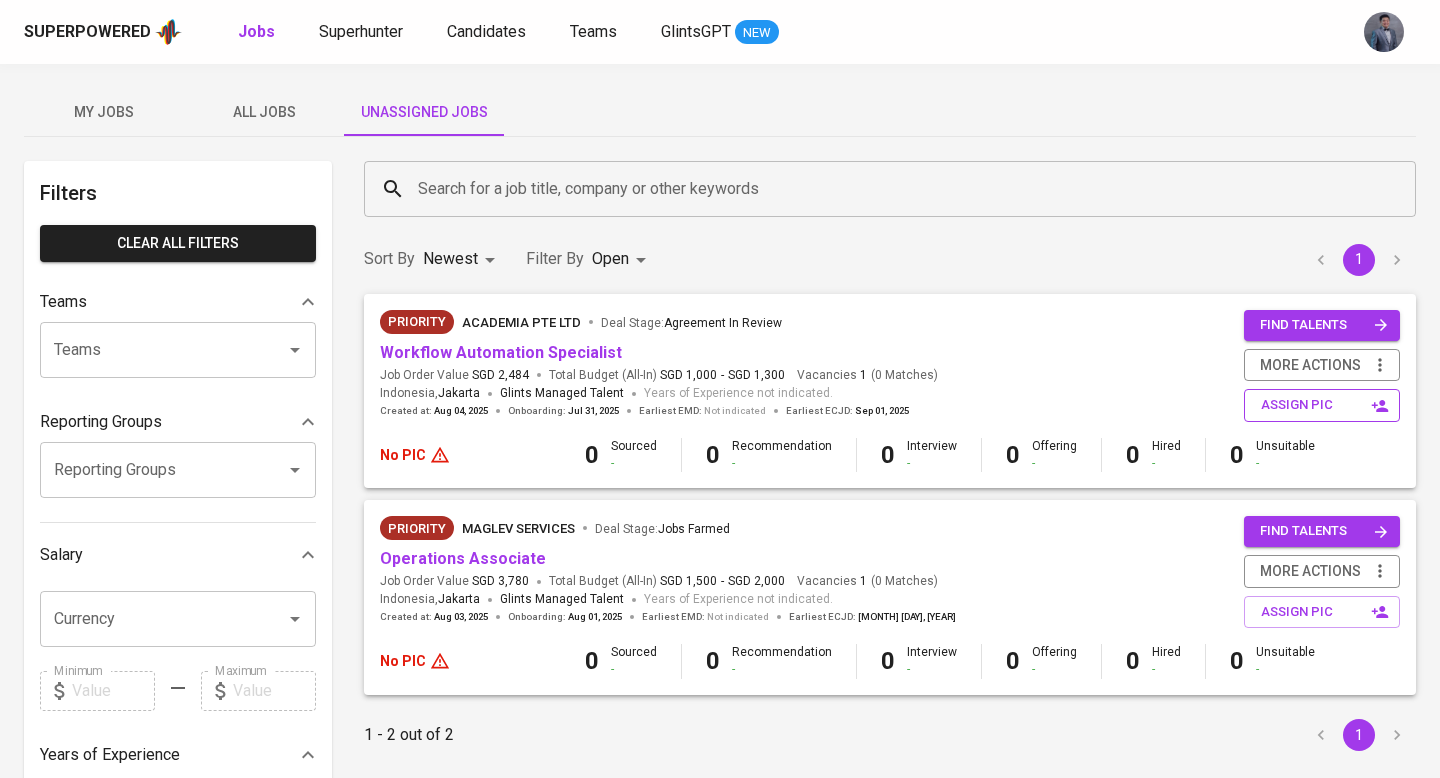 click on "assign pic" at bounding box center [1324, 405] 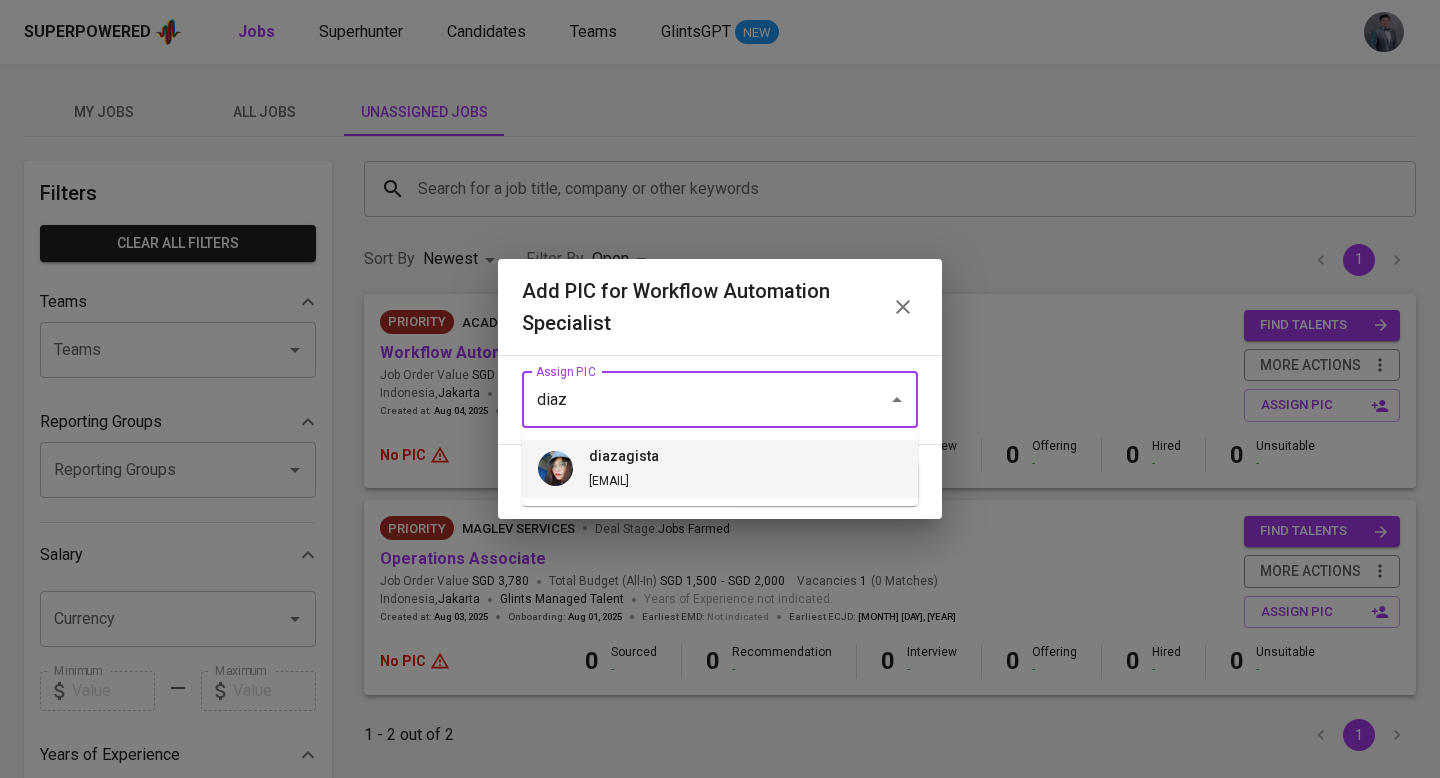 click on "diazagista diazagista@glints.com" at bounding box center (720, 469) 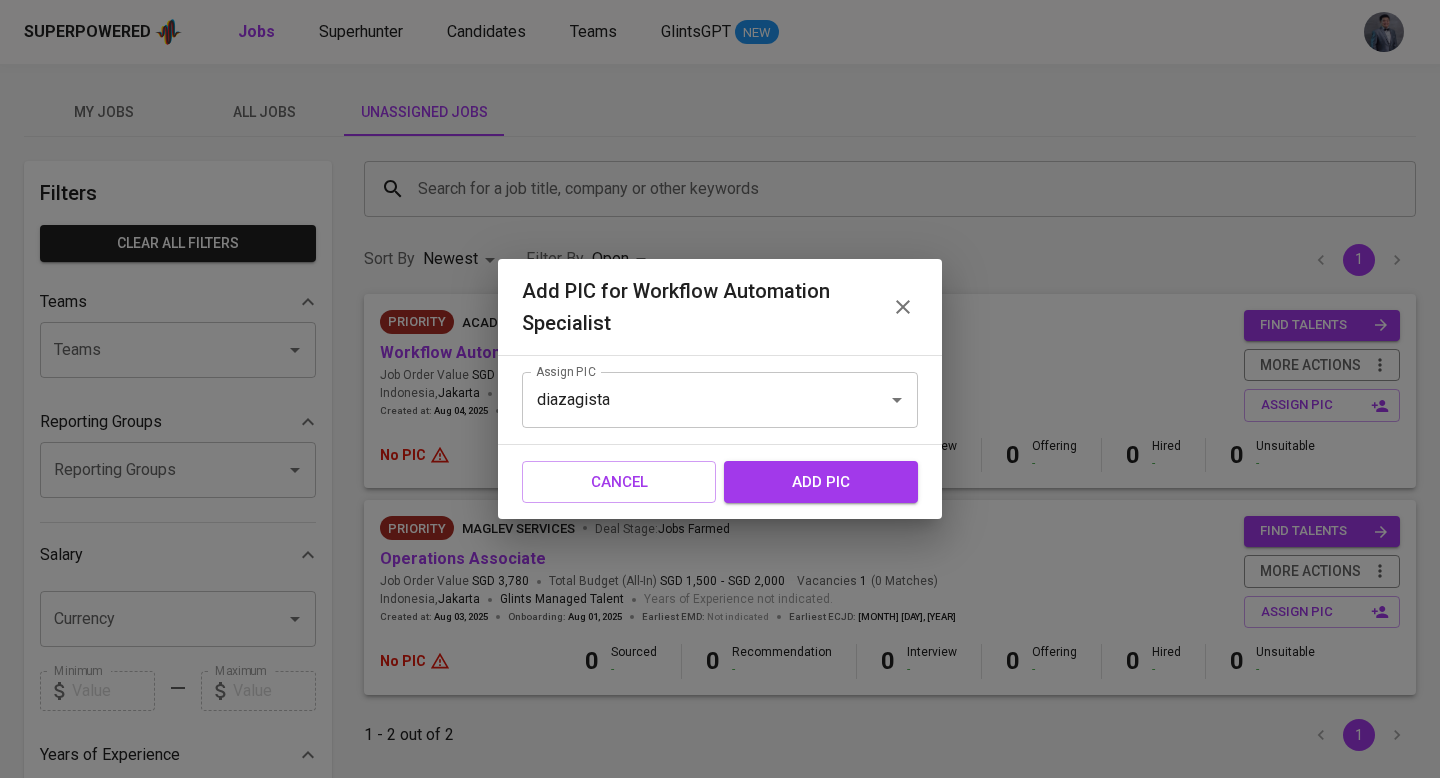 click on "add pic" at bounding box center (821, 482) 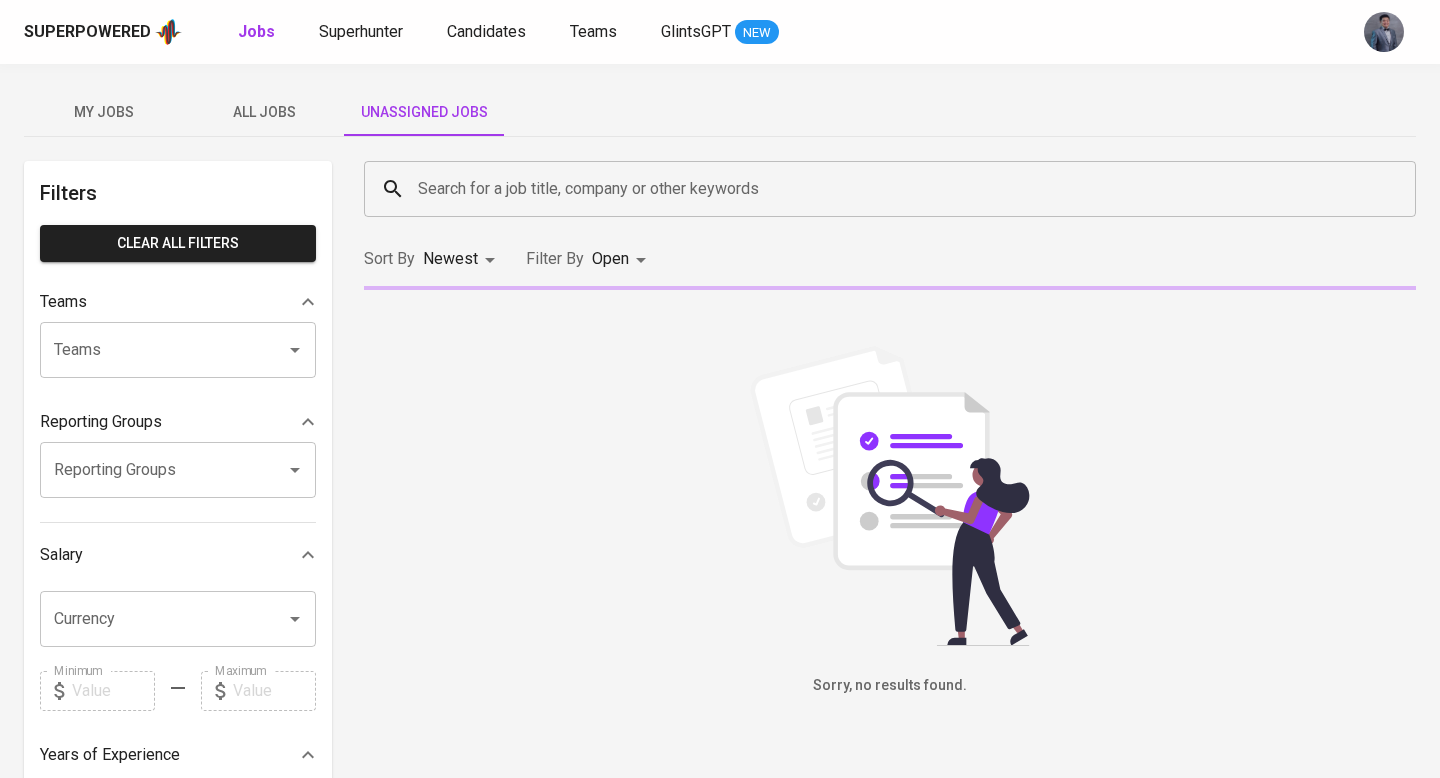 scroll, scrollTop: 0, scrollLeft: 0, axis: both 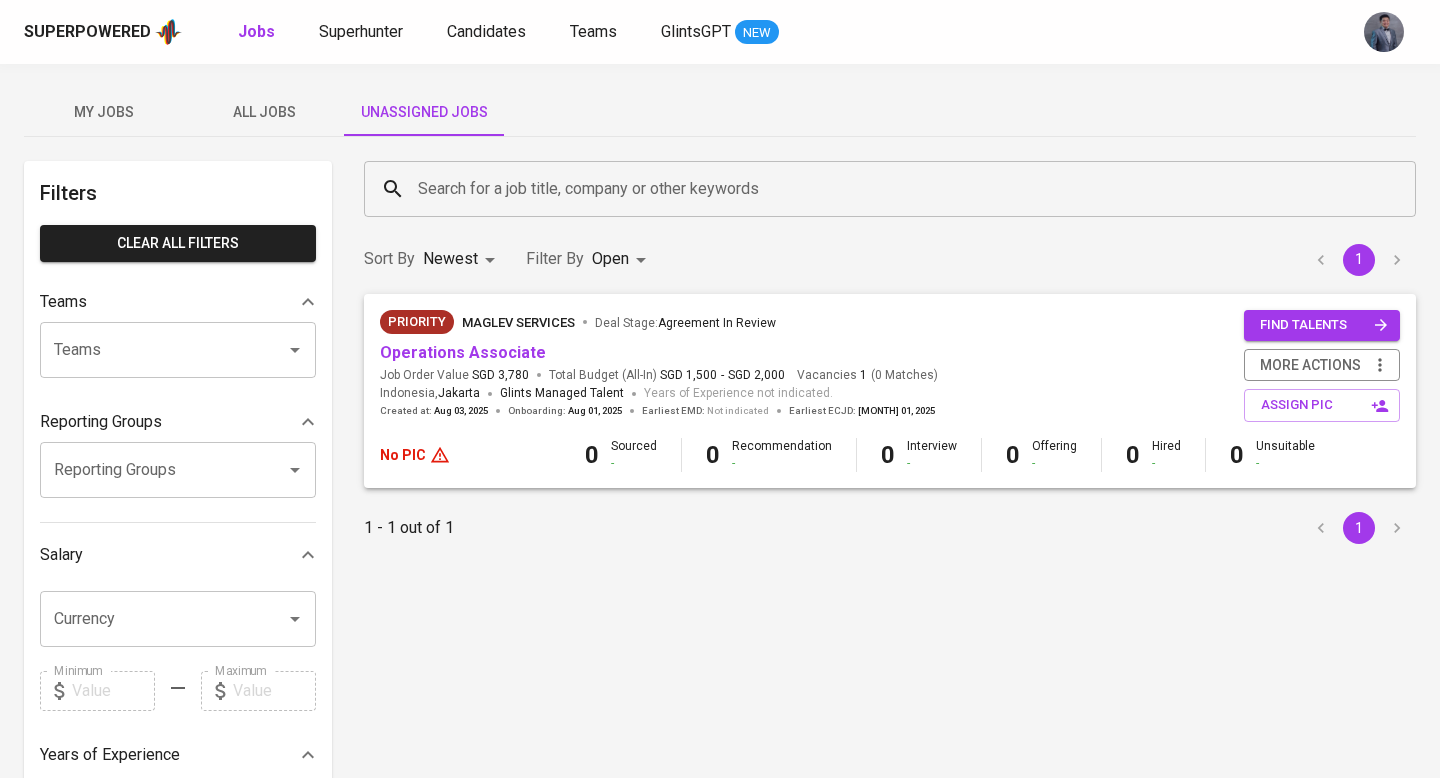 click on "All Jobs" at bounding box center [264, 112] 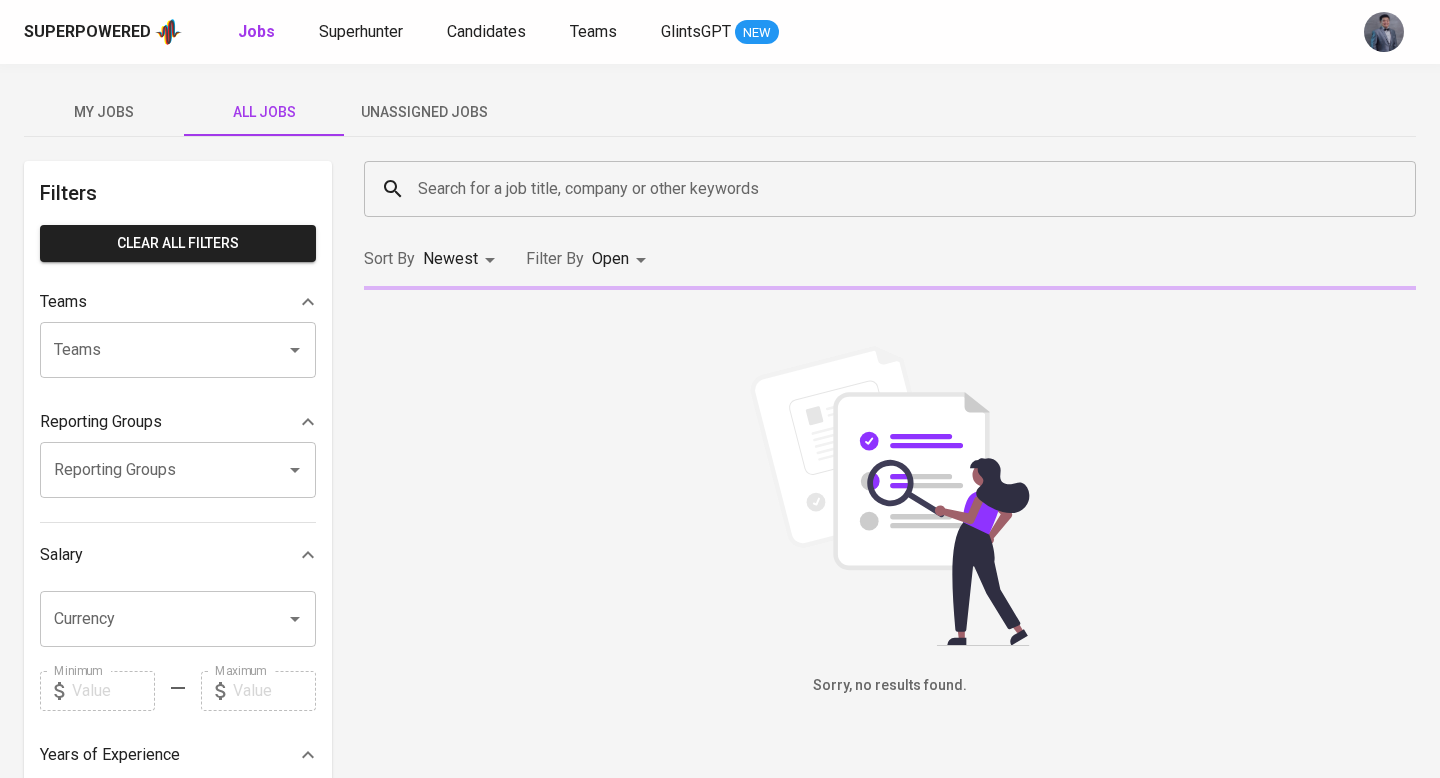 click on "Search for a job title, company or other keywords" at bounding box center [895, 189] 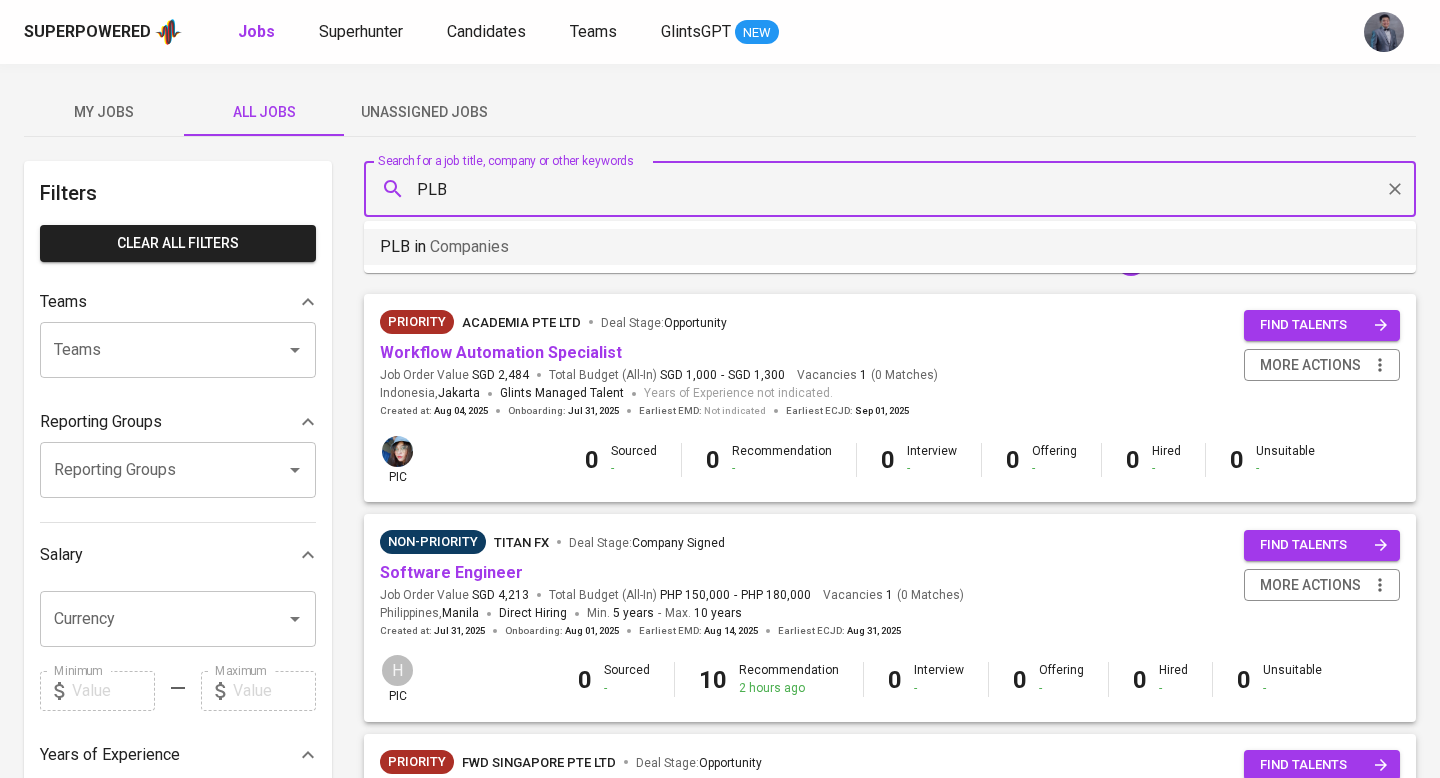 click on "PLB   in   Companies" at bounding box center (890, 247) 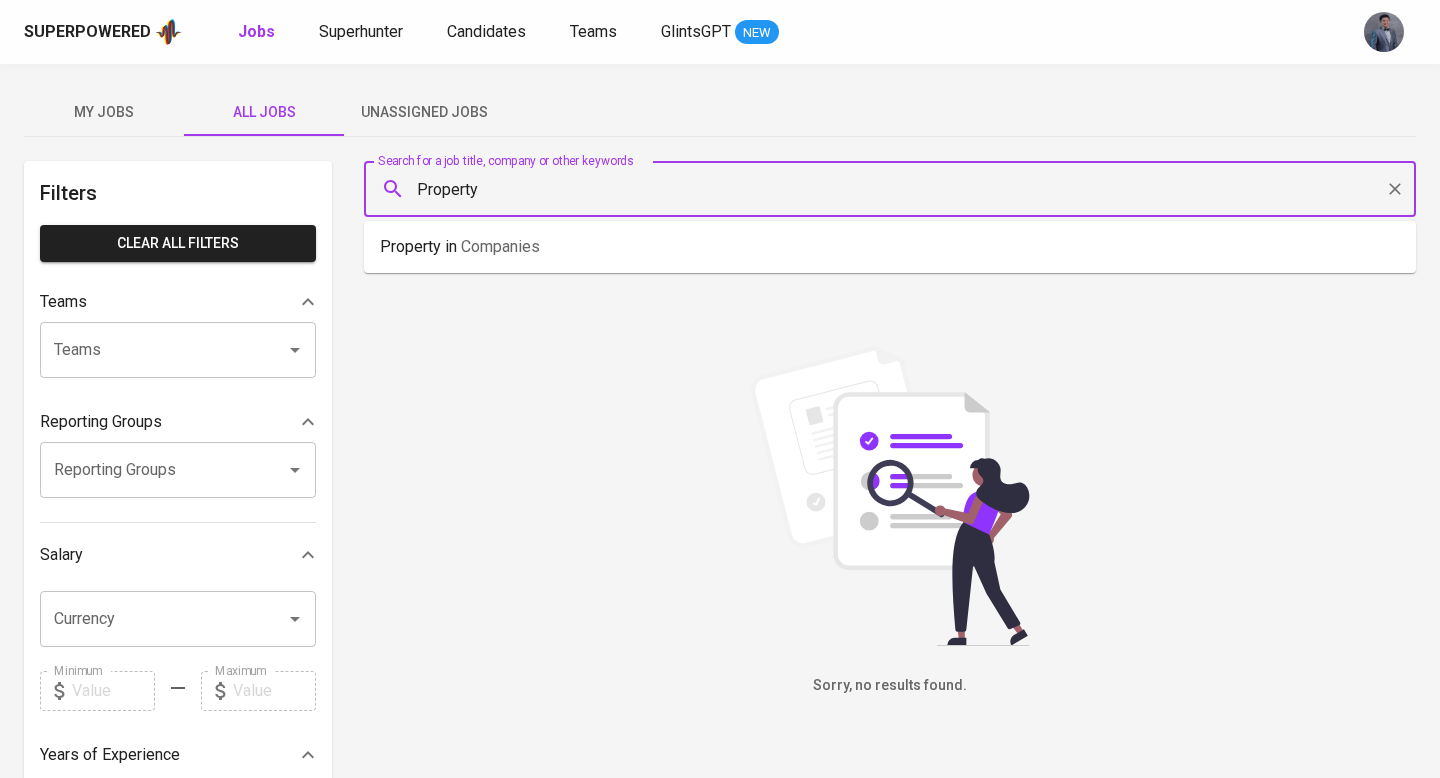 type on "Property" 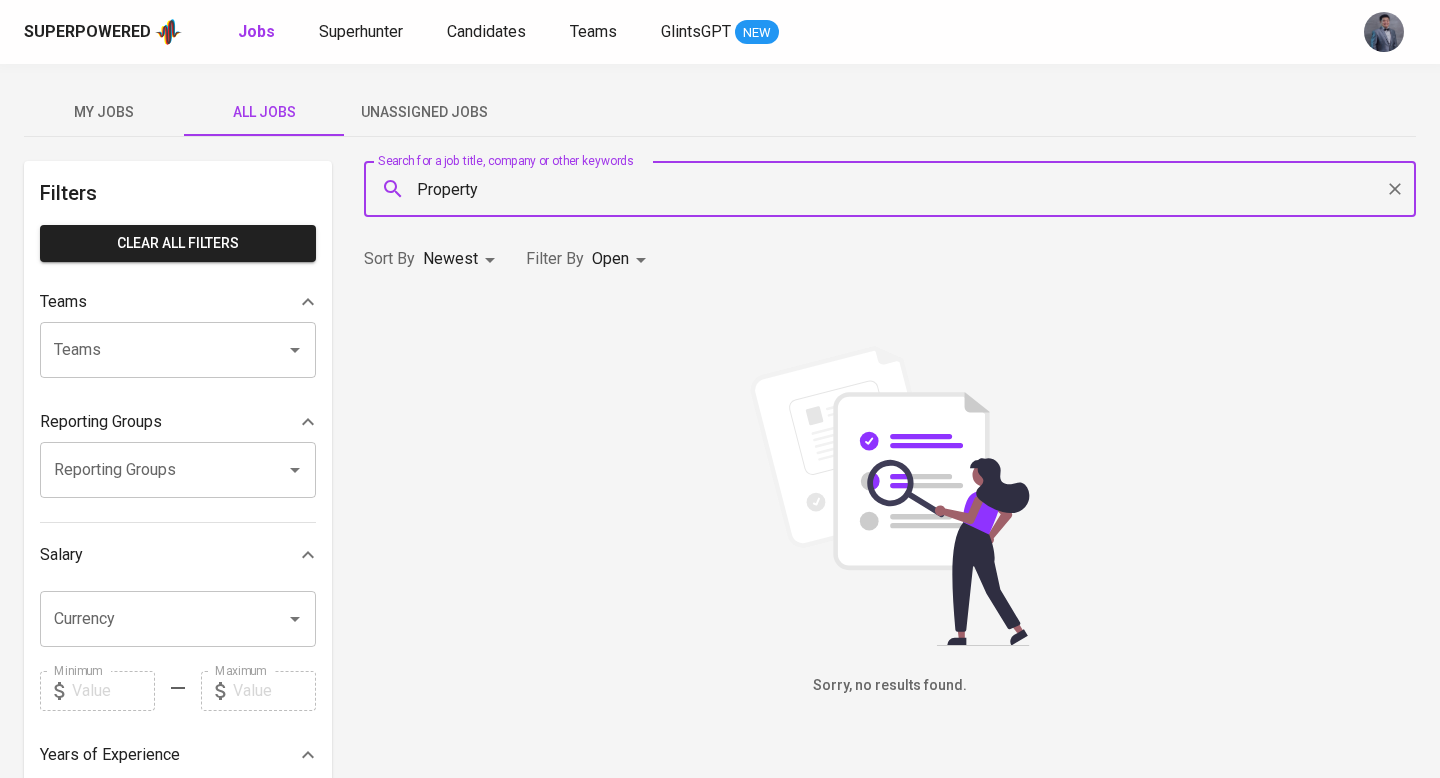 click on "Superpowered Jobs   Superhunter   Candidates   Teams   GlintsGPT   NEW My Jobs All Jobs Unassigned Jobs Filters Clear All filters Teams Teams Teams Reporting Groups Reporting Groups Reporting Groups Salary Currency Currency Minimum Minimum Maximum Maximum Years of Experience 0 10+ Roles Roles Roles Skills Skills Skills Candidates Sourced by me Referred by me Search for a job title, company or other keywords Property Search for a job title, company or other keywords Sort By Newest NEWEST Filter By Open OPEN Sorry, no results found. Glints Intern ©2025.
Superpowered" at bounding box center (720, 682) 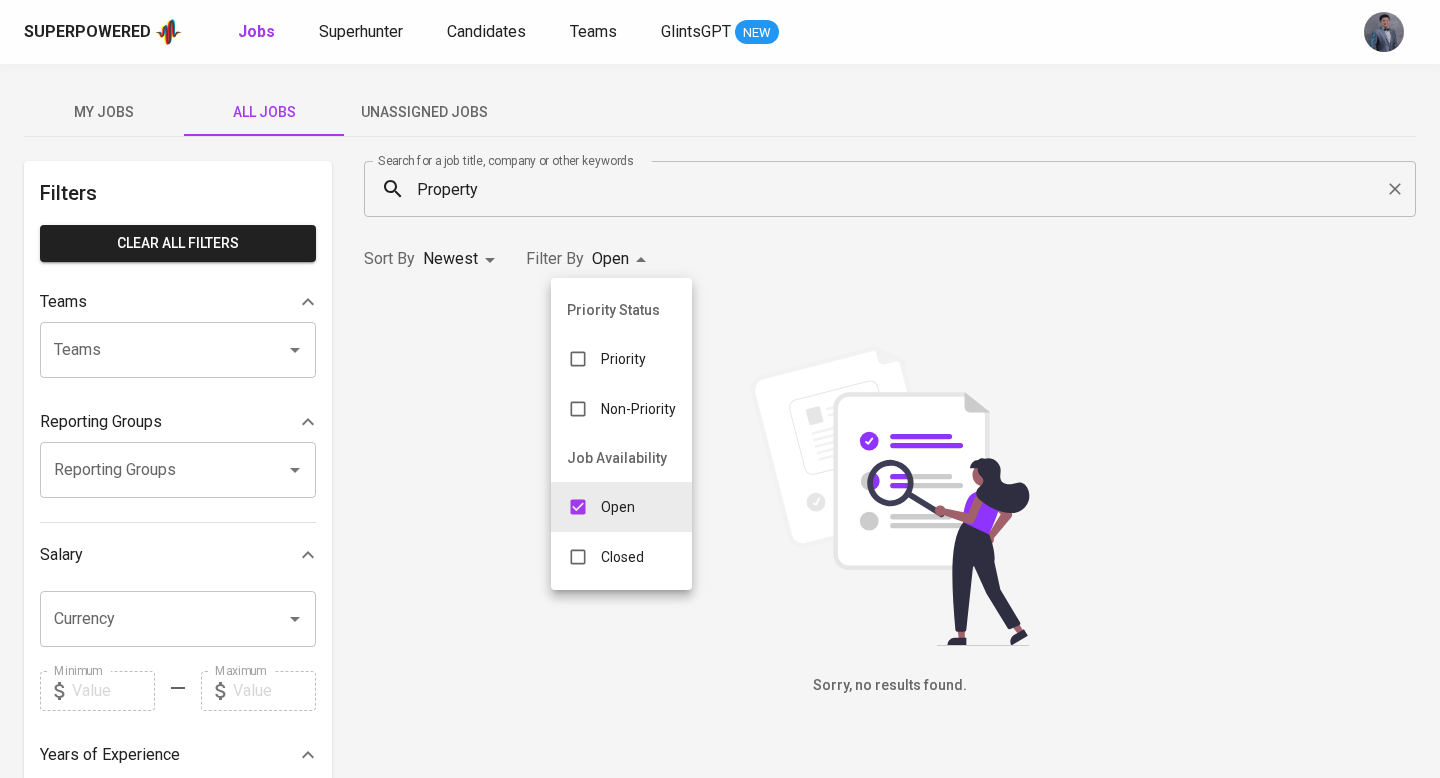 click at bounding box center [578, 557] 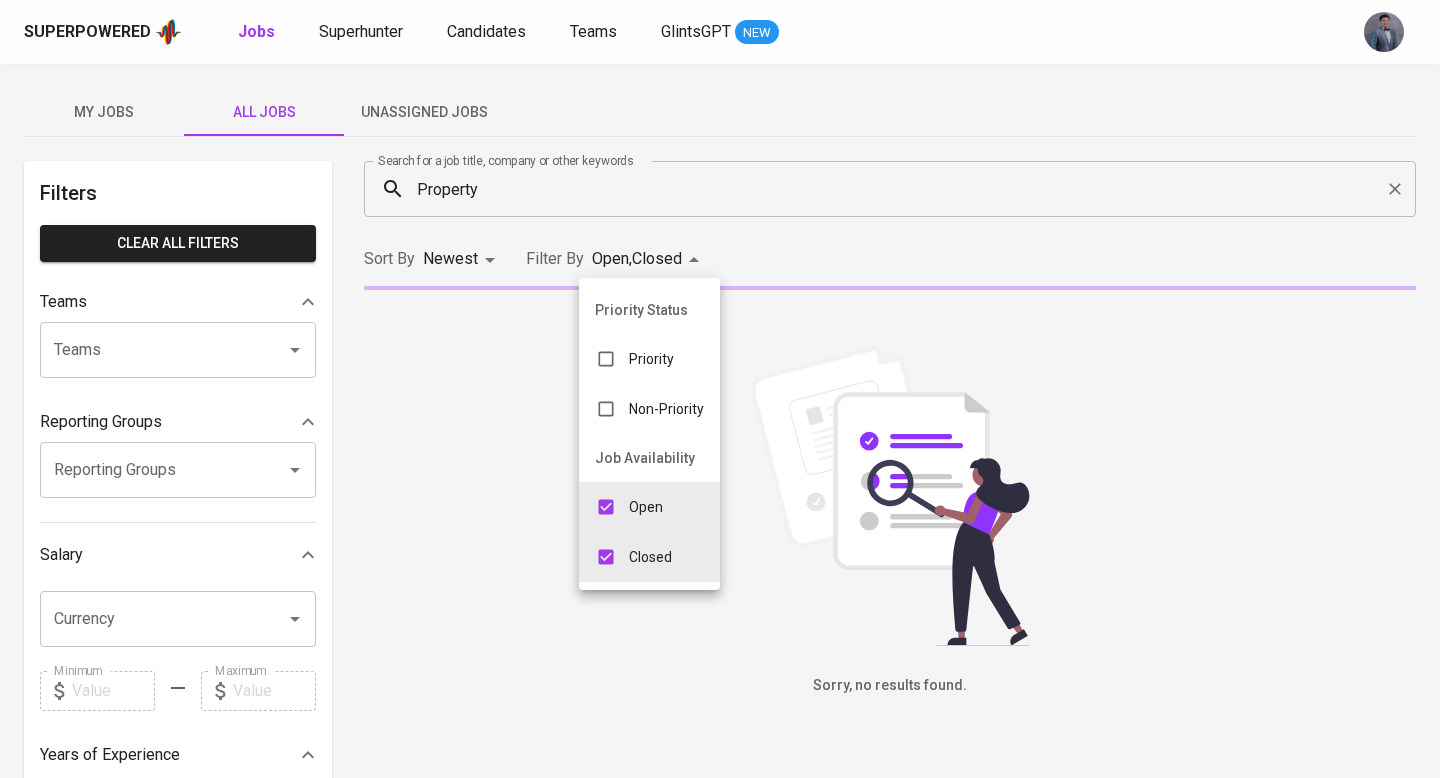 click at bounding box center [720, 389] 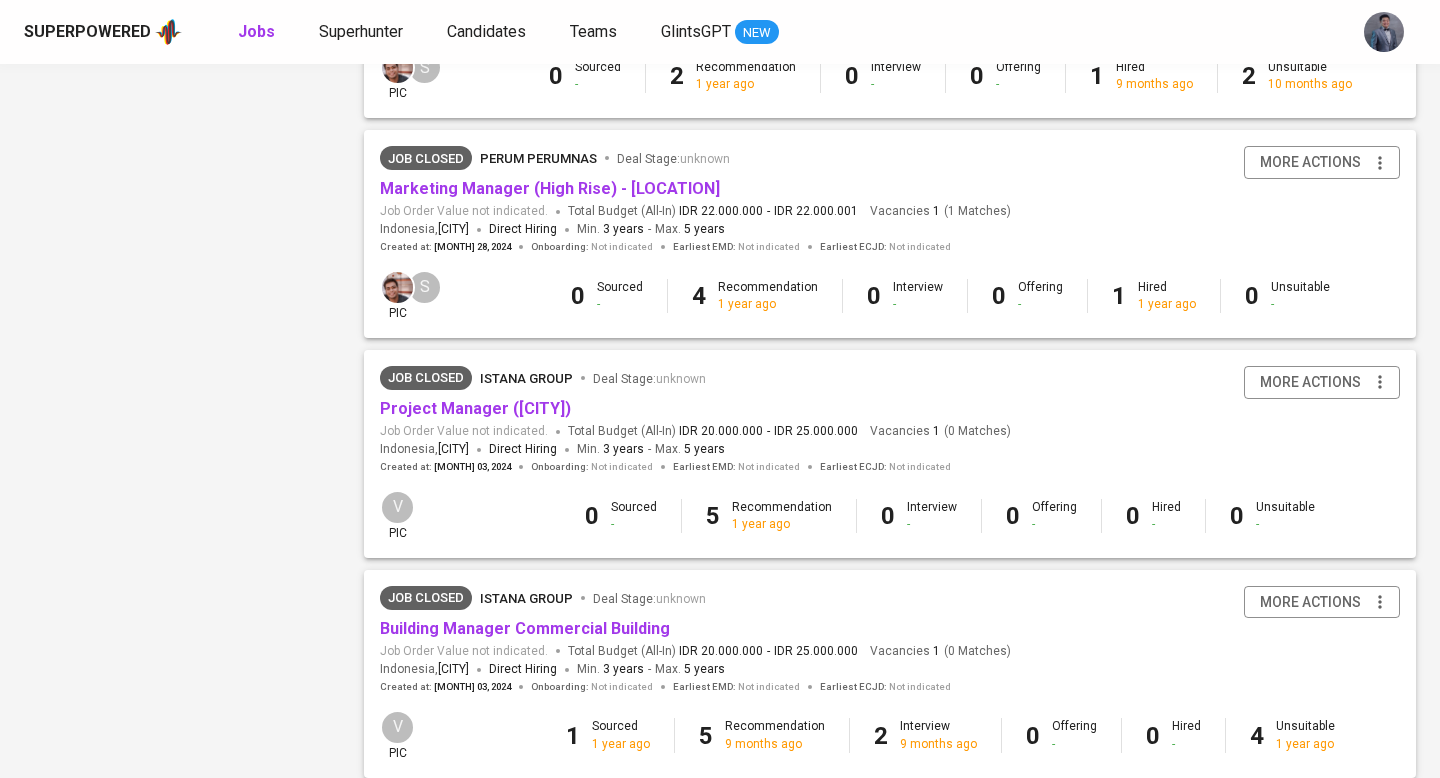 scroll, scrollTop: 0, scrollLeft: 0, axis: both 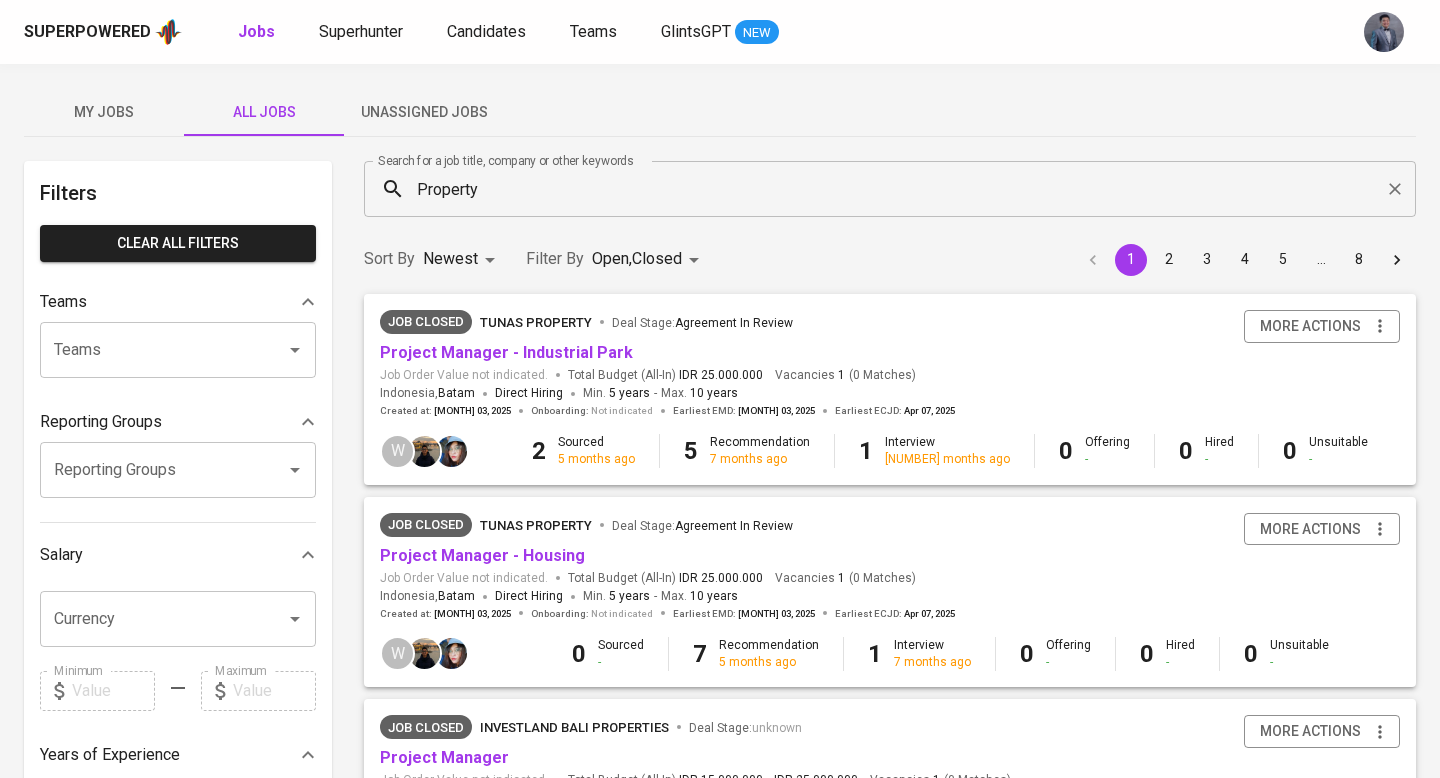 click on "Property" at bounding box center [895, 189] 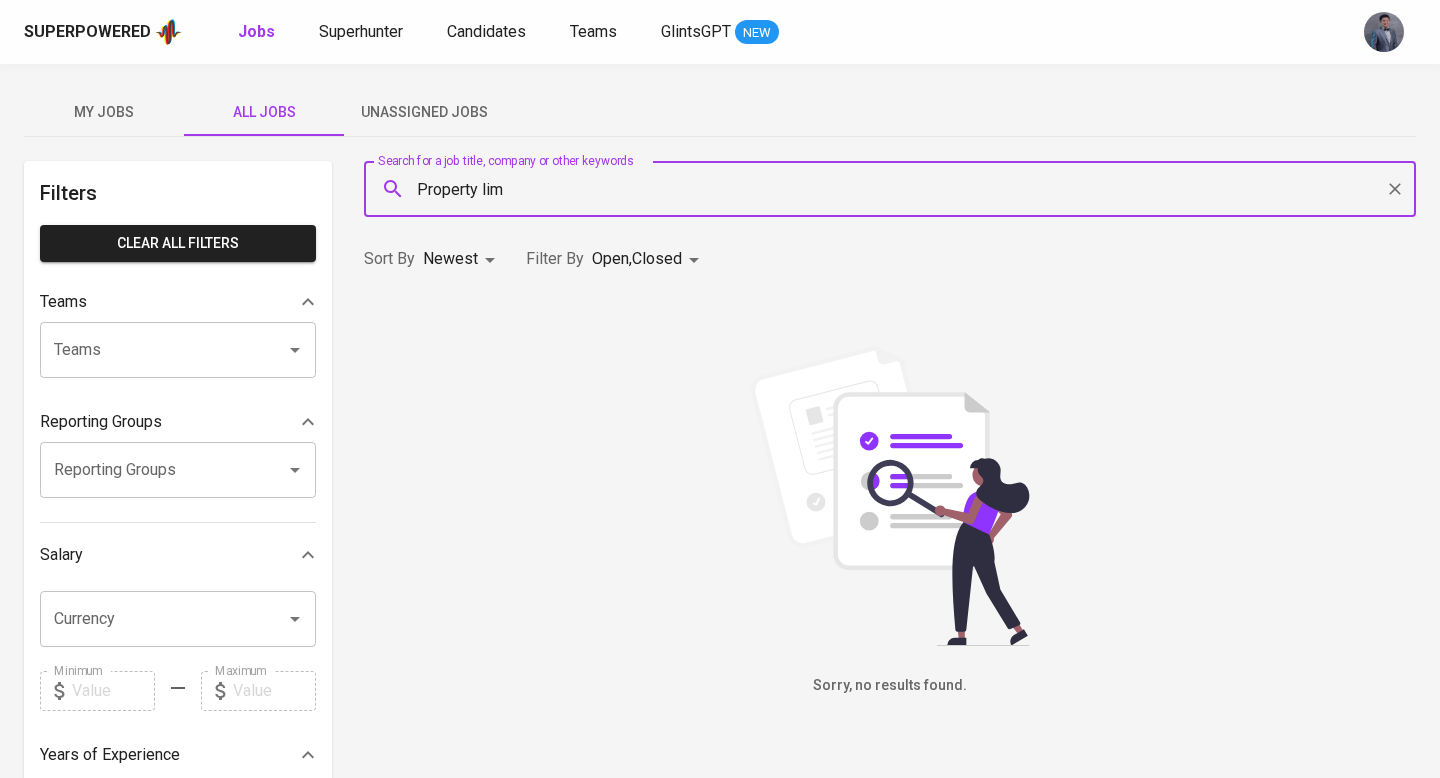 click on "Property lim" at bounding box center [895, 189] 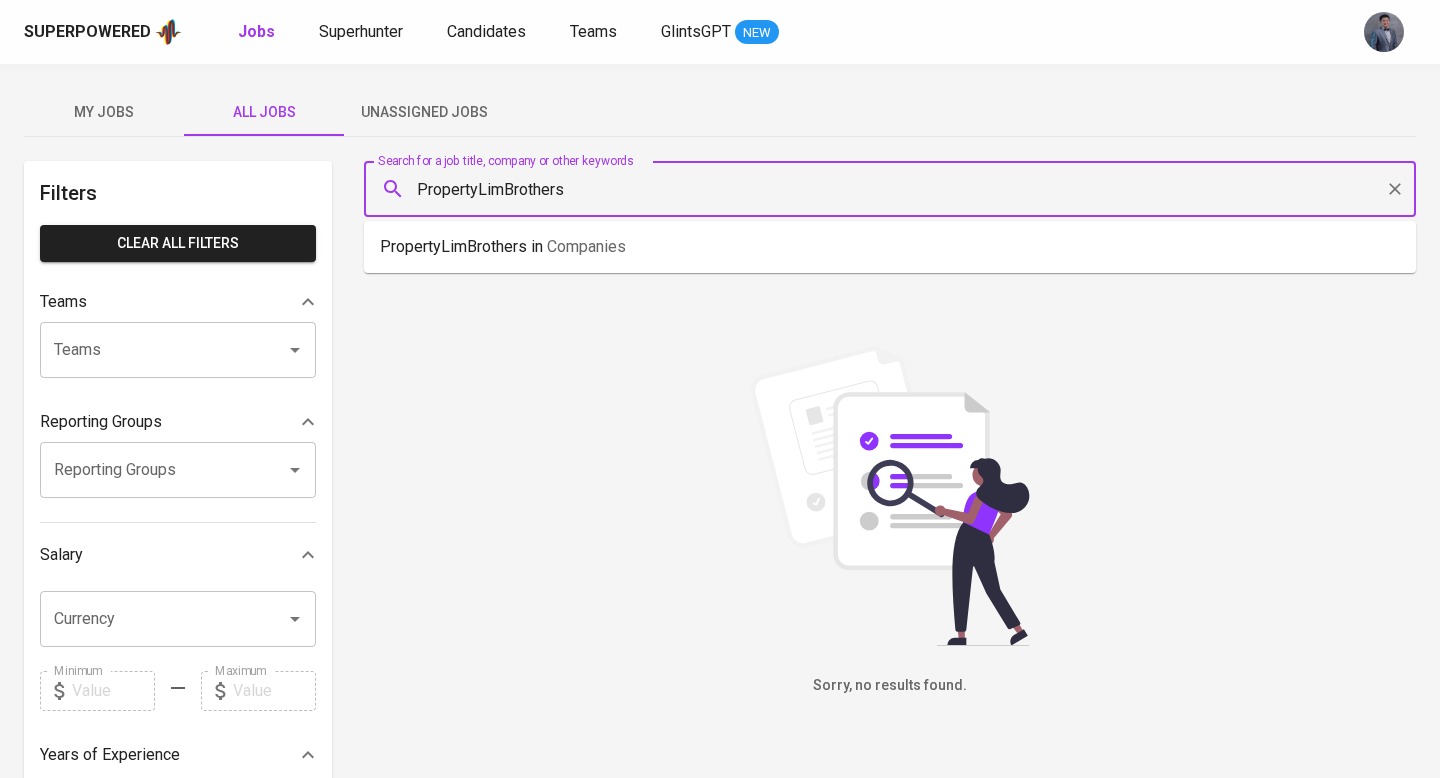 type on "PropertyLimBrothers" 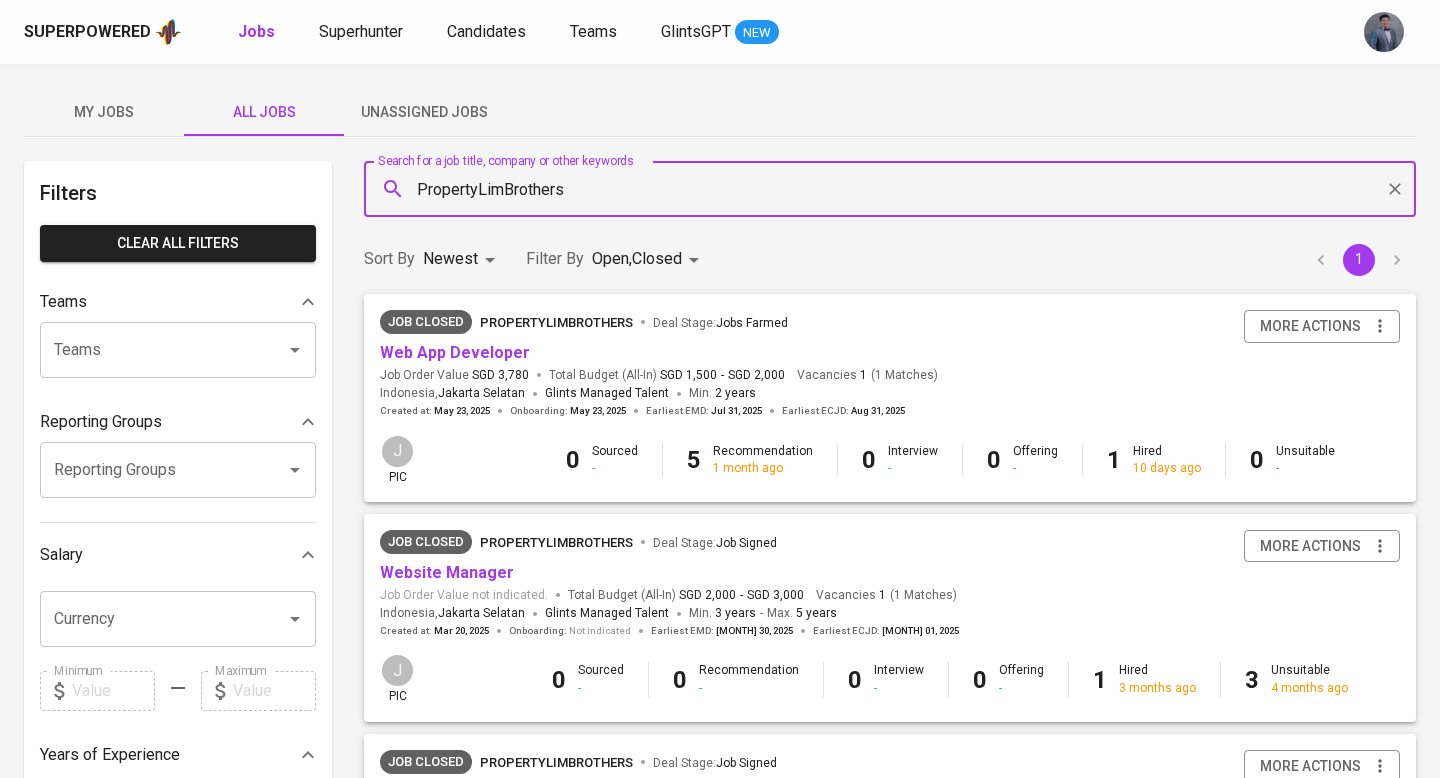 click on "Unassigned Jobs" at bounding box center (424, 112) 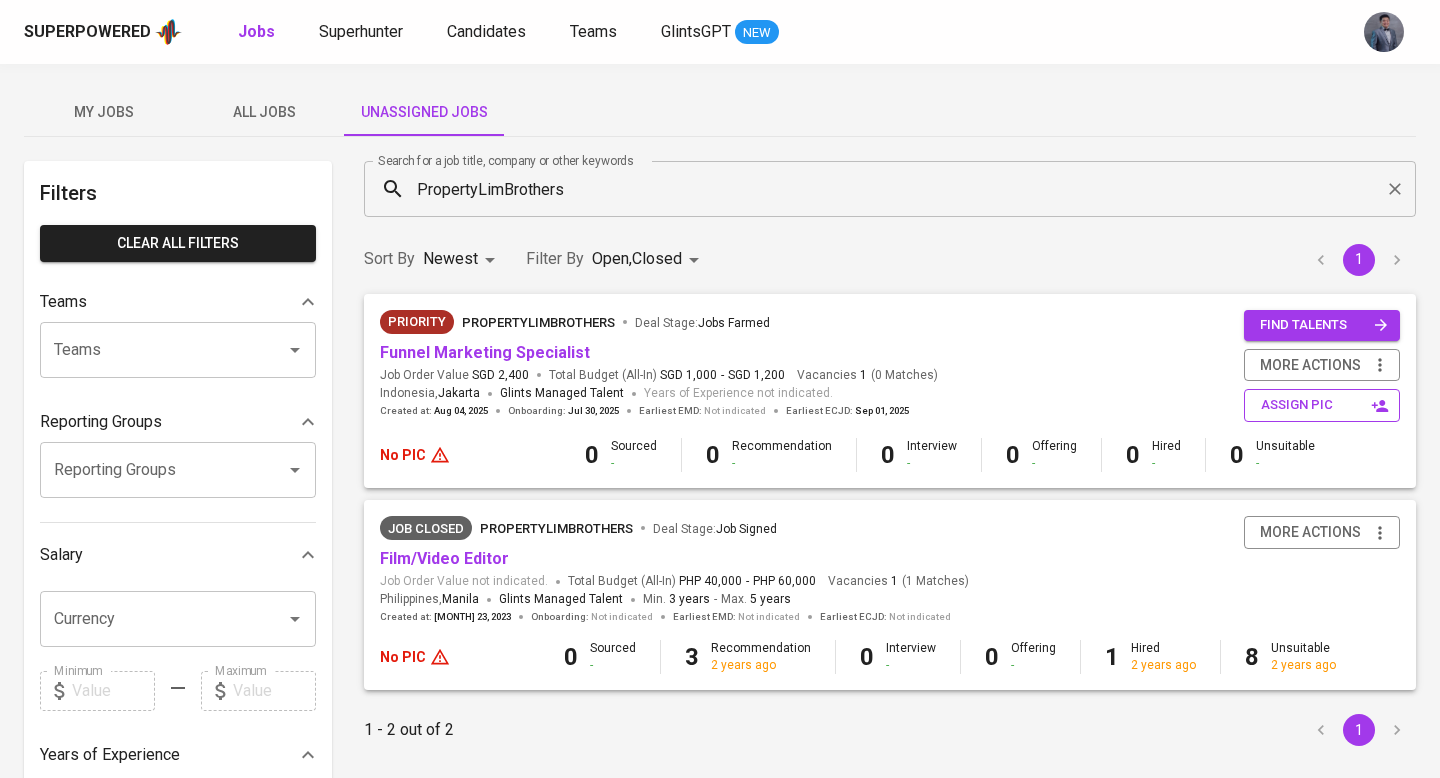 click on "assign pic" at bounding box center [1324, 405] 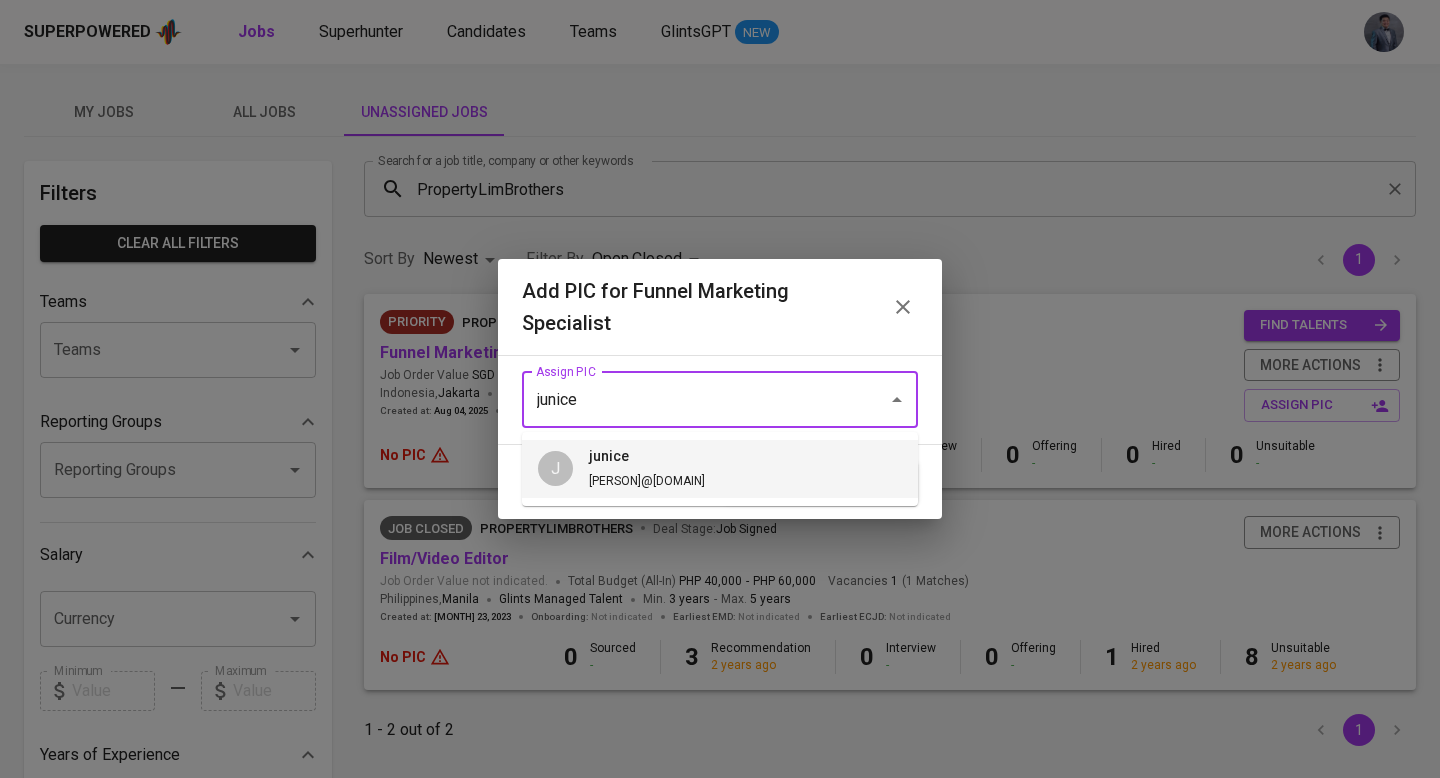 click on "junice" at bounding box center [647, 457] 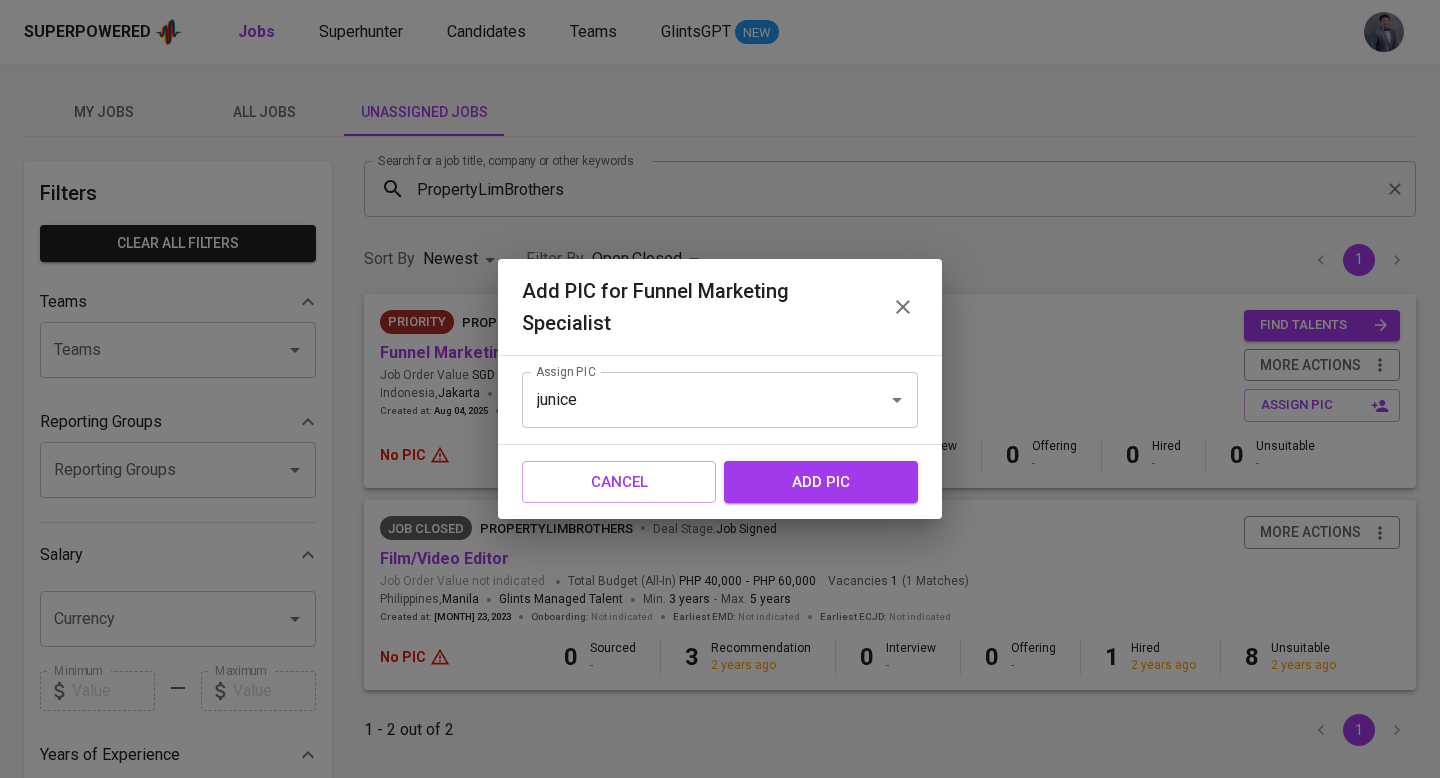 click on "add pic" at bounding box center (821, 482) 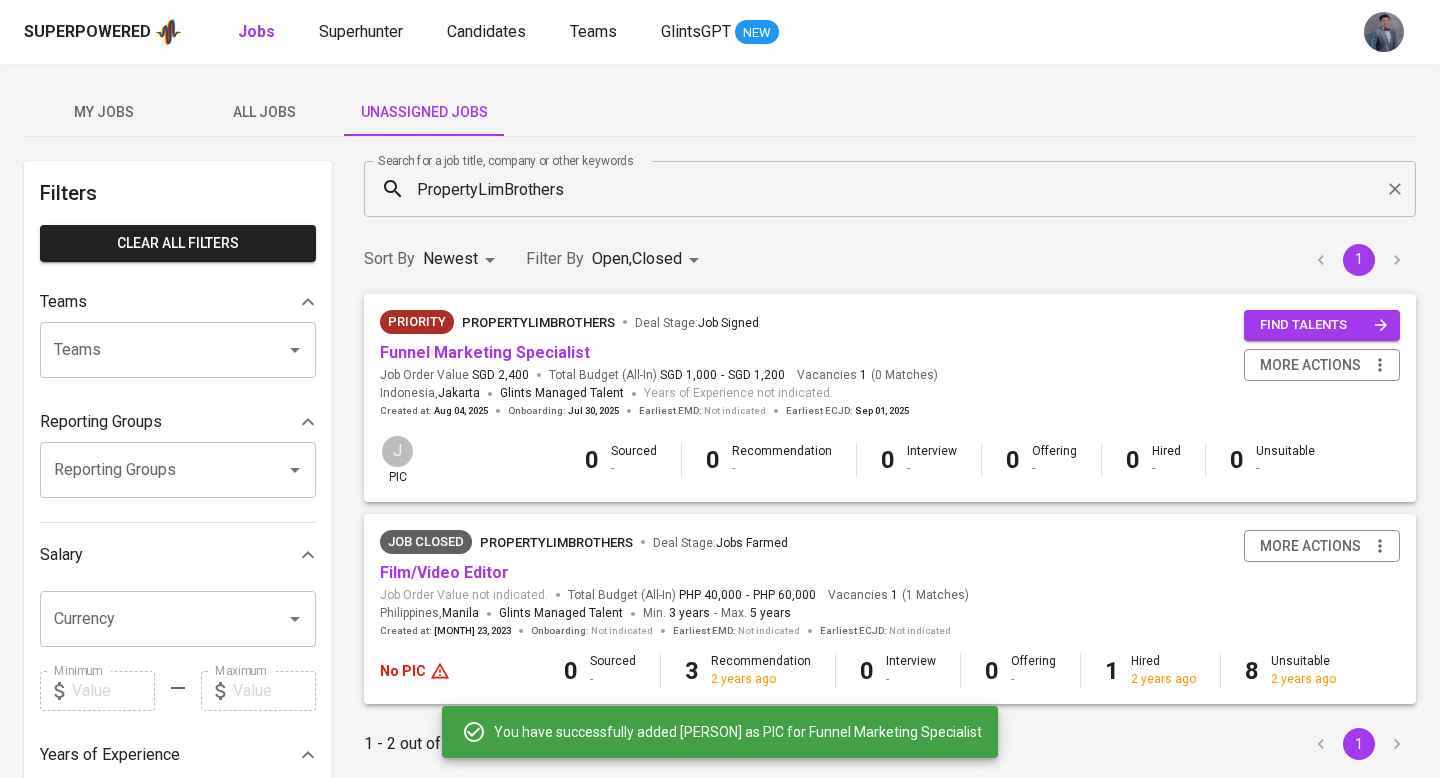 click 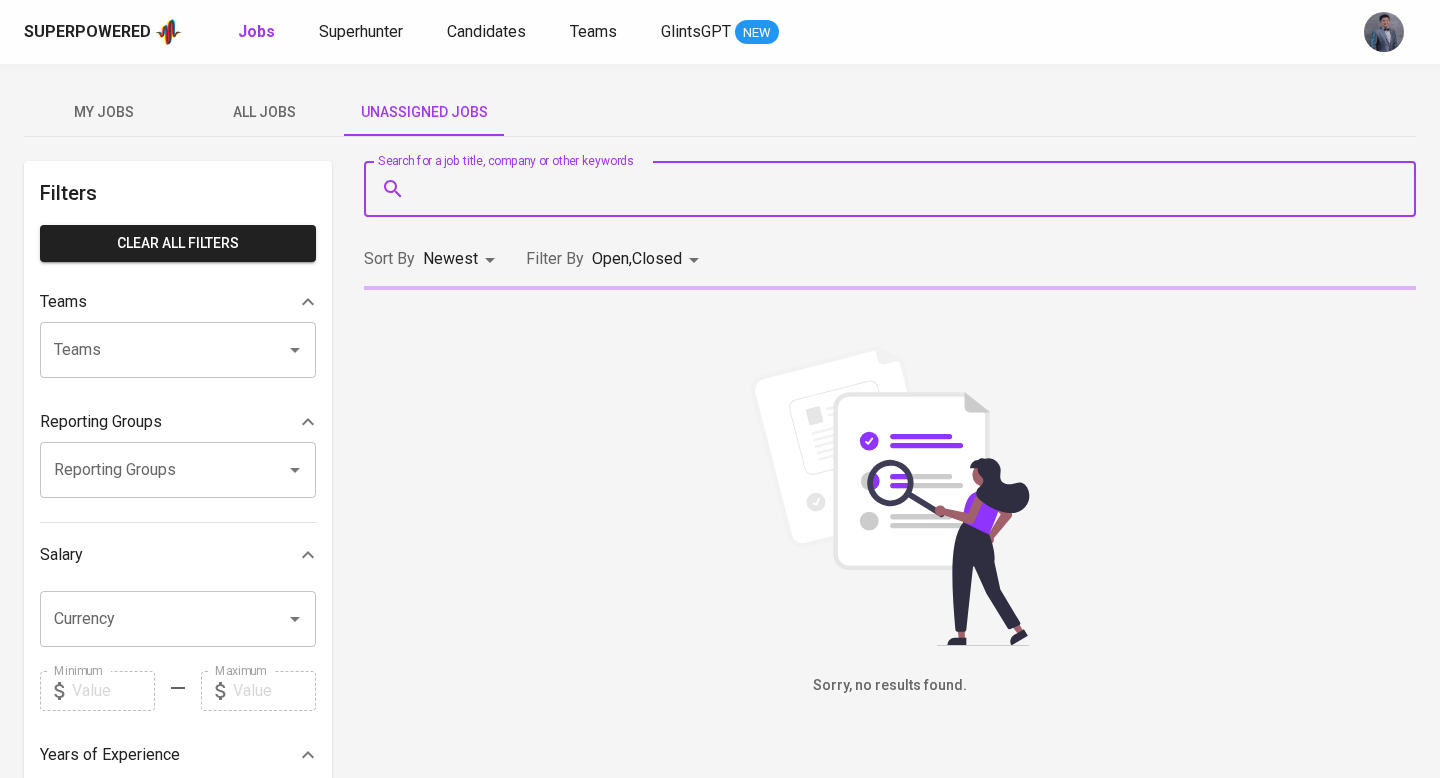 click on "Superpowered Jobs   Superhunter   Candidates   Teams   GlintsGPT   NEW My Jobs All Jobs Unassigned Jobs Filters Clear All filters Teams Teams Teams Reporting Groups Reporting Groups Reporting Groups Salary Currency Currency Minimum Minimum Maximum Maximum Years of Experience 0 10+ Roles Roles Roles Skills Skills Skills Candidates Sourced by me Referred by me Search for a job title, company or other keywords Search for a job title, company or other keywords Sort By Newest NEWEST Filter By Open ,  Closed OPEN,CLOSE Sorry, no results found. Glints Intern ©2025. You have successfully added junice as PIC for Funnel Marketing Specialist
Superpowered" at bounding box center [720, 682] 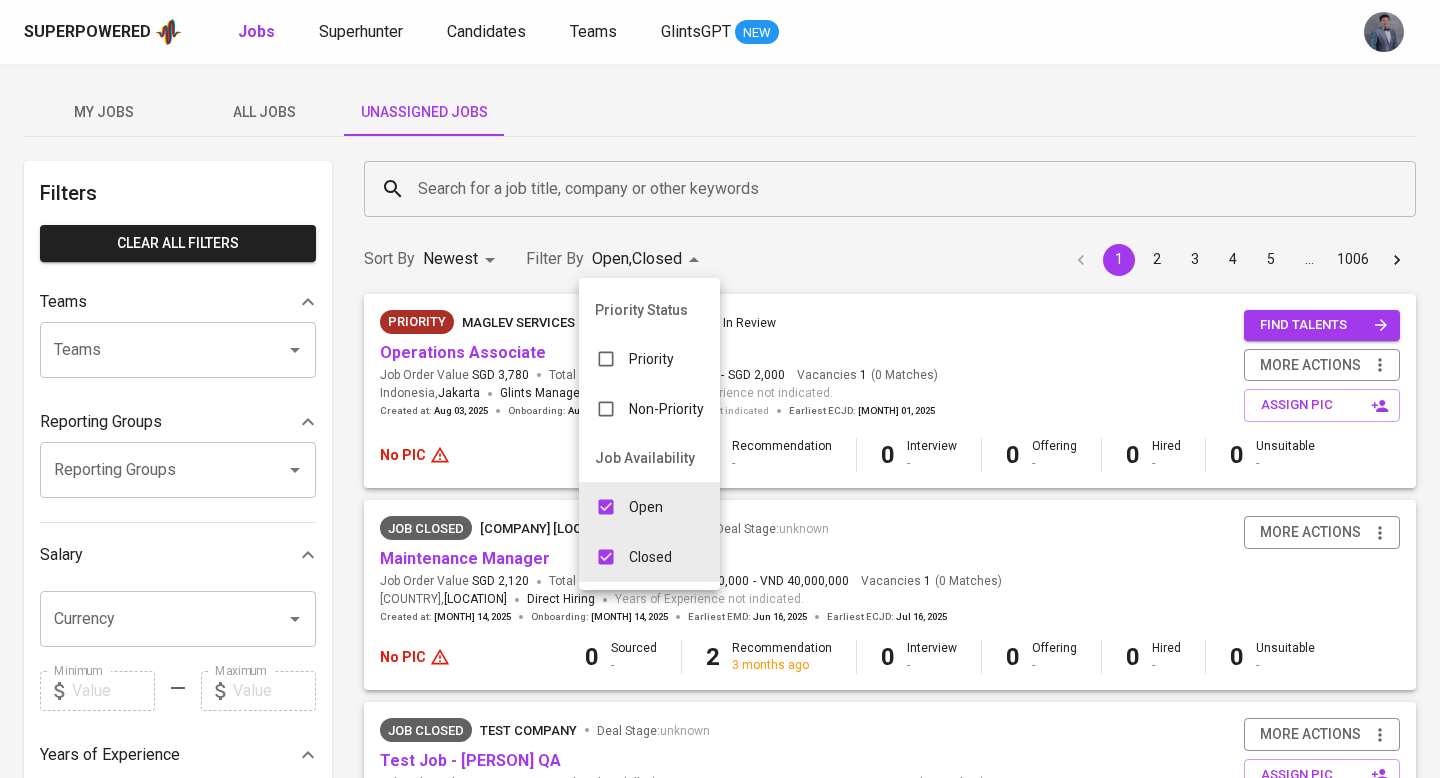 click at bounding box center (606, 557) 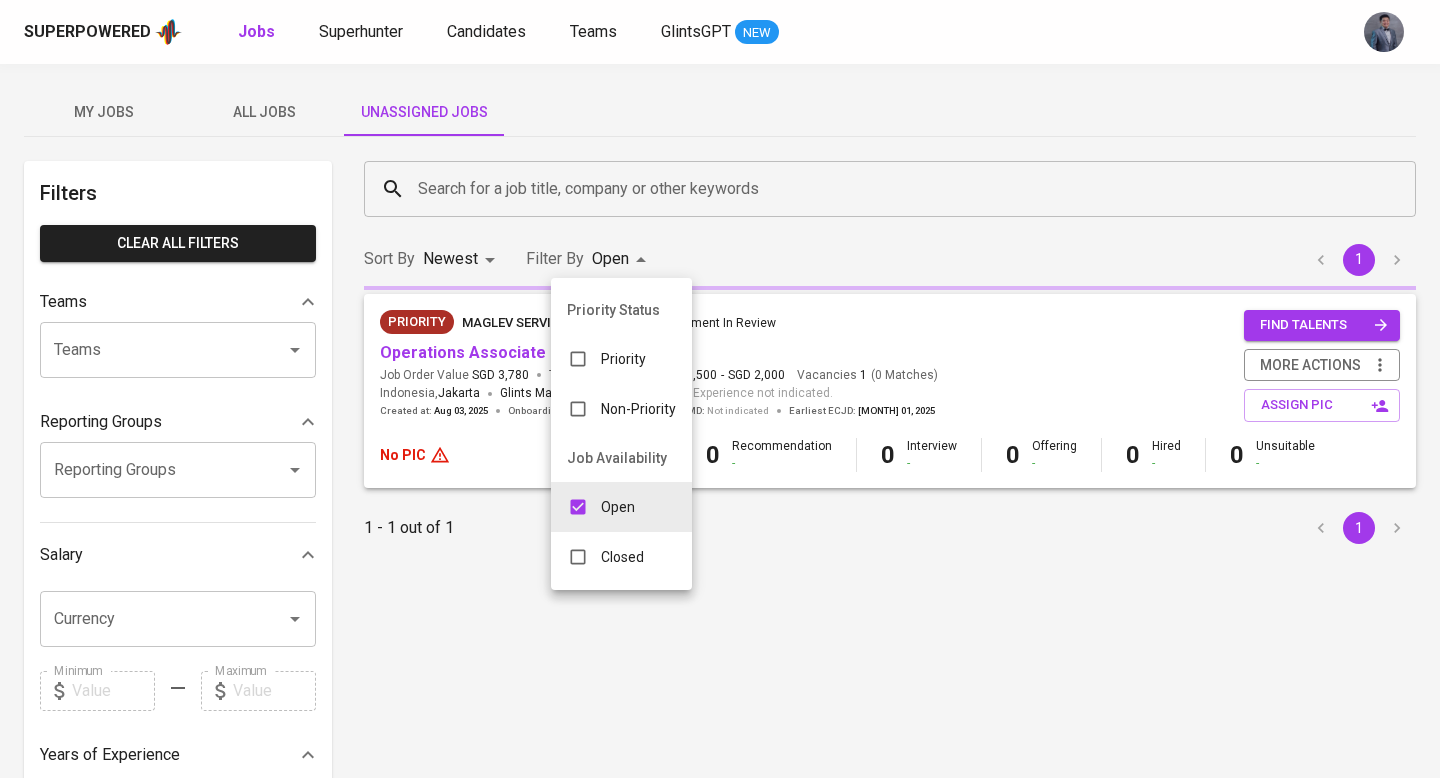 type on "OPEN" 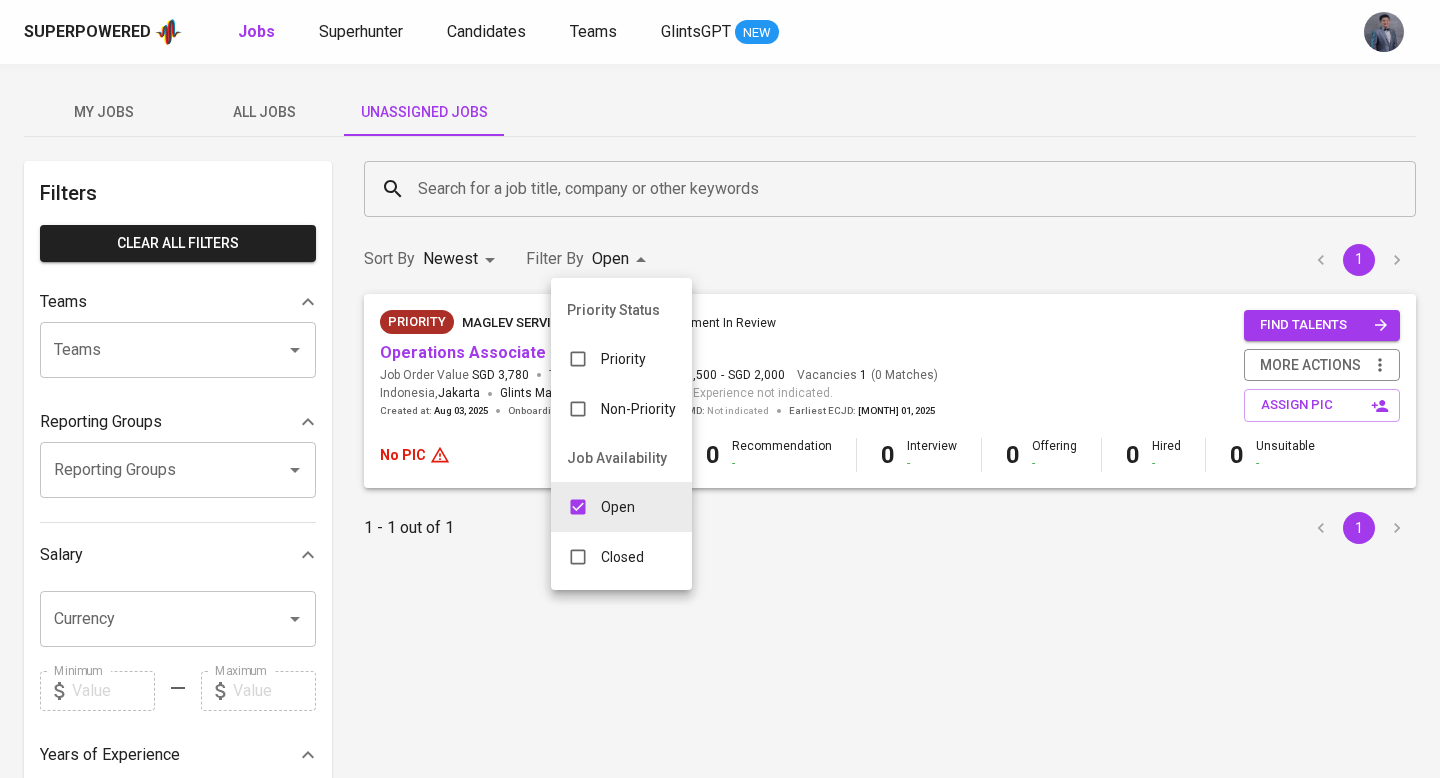 click at bounding box center [720, 389] 